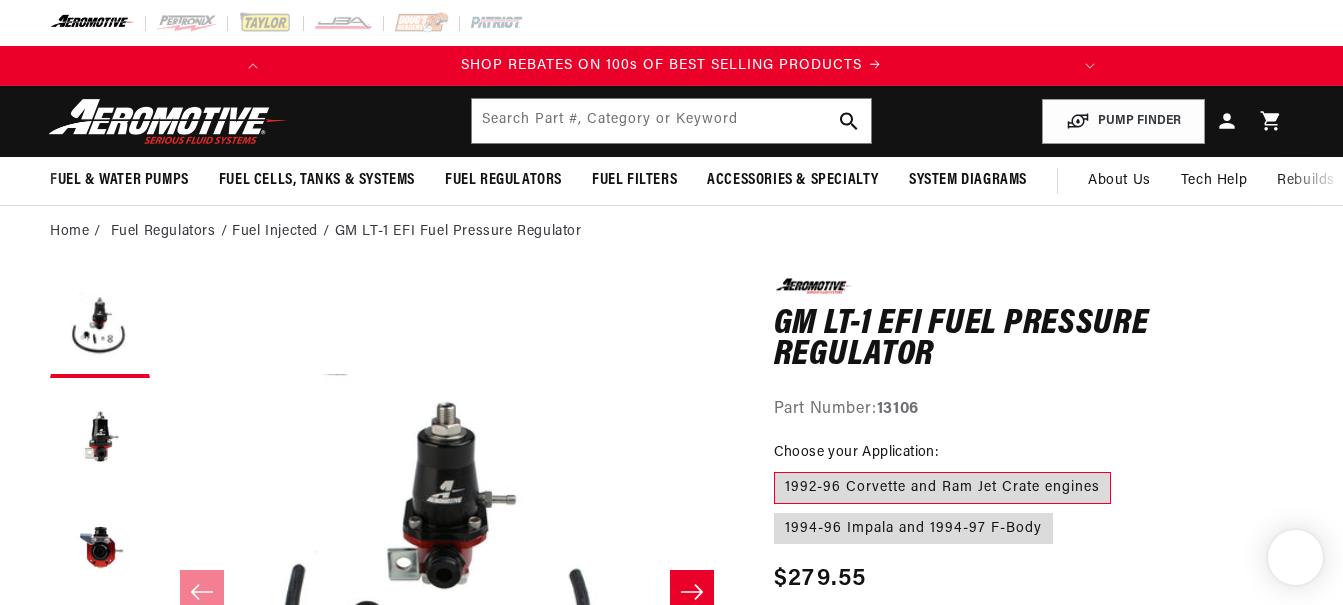 scroll, scrollTop: 0, scrollLeft: 0, axis: both 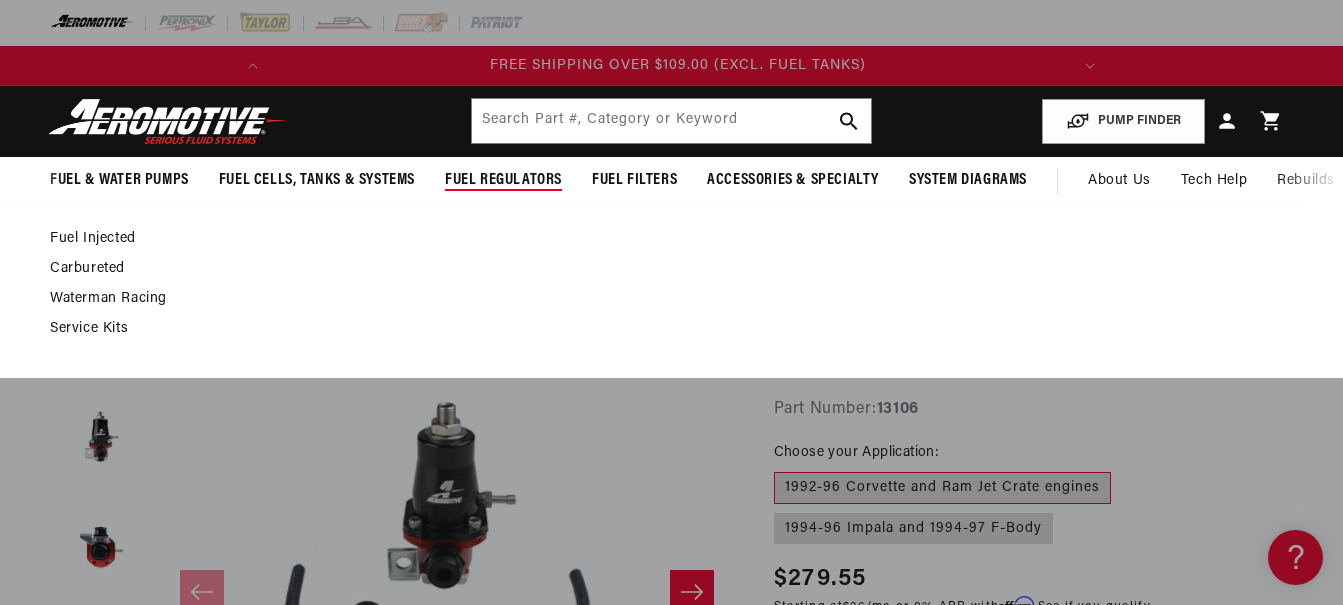 click on "Fuel Injected" at bounding box center [661, 239] 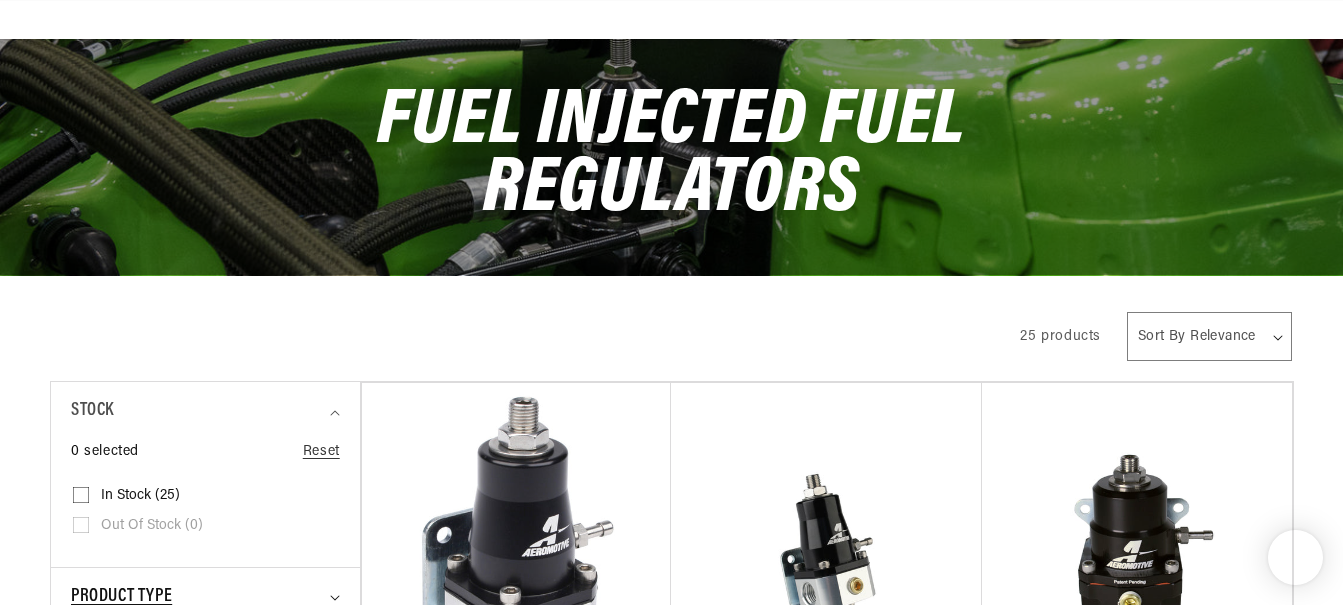 scroll, scrollTop: 333, scrollLeft: 0, axis: vertical 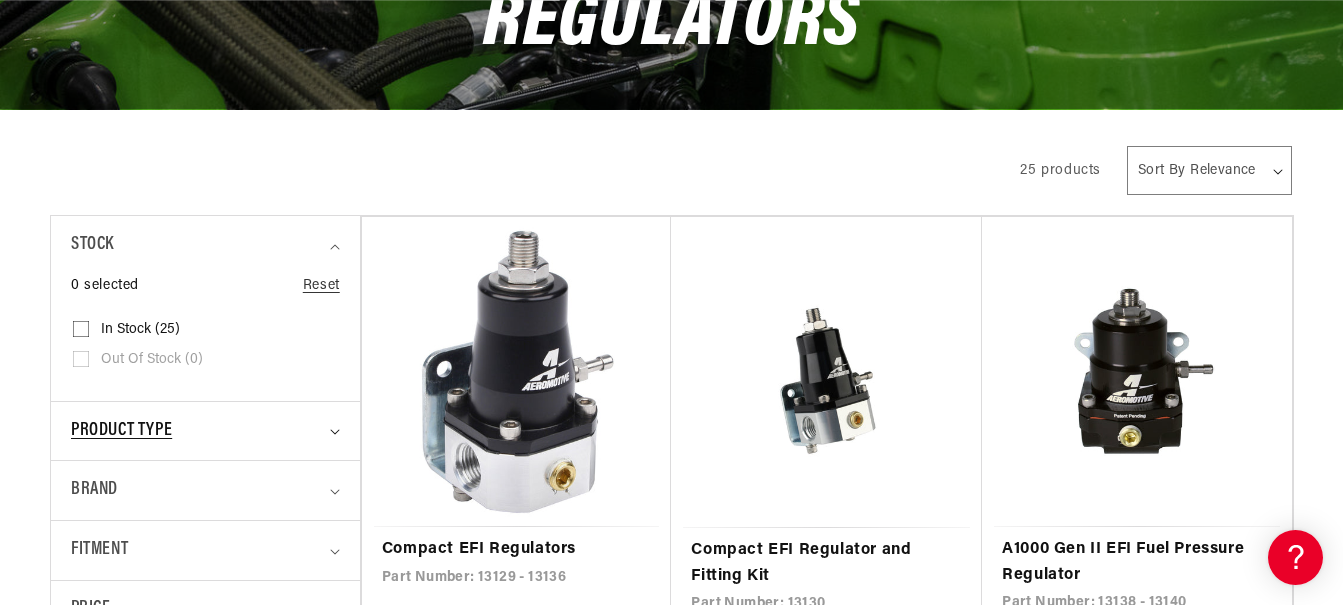 click 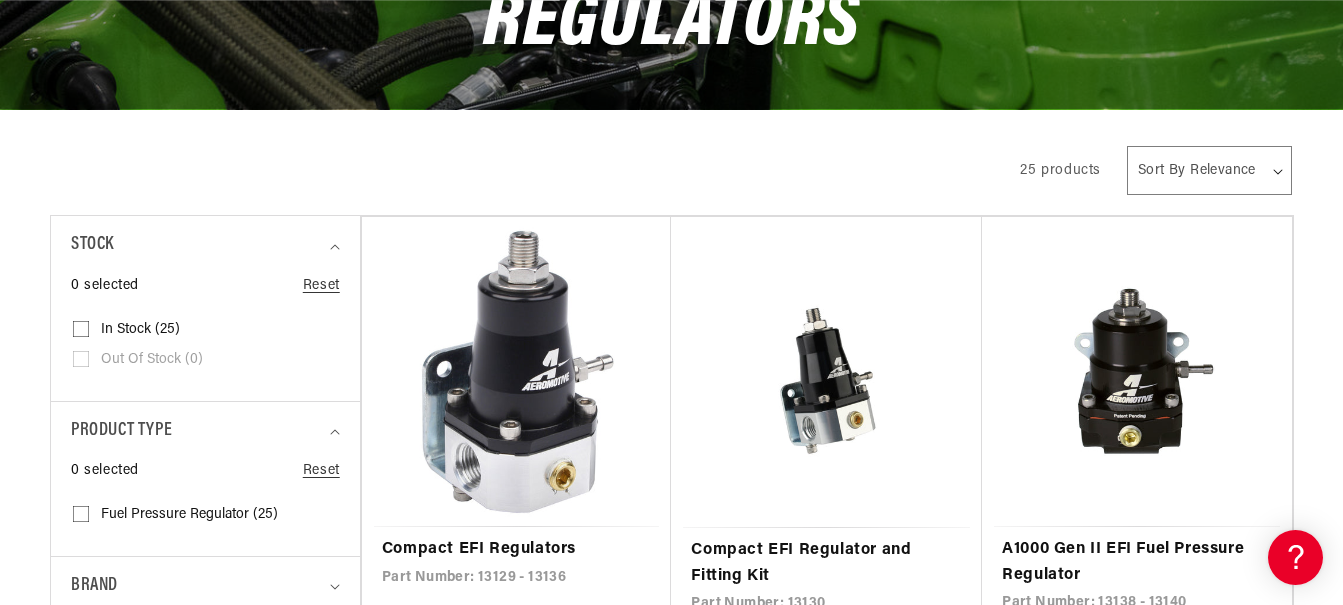 scroll, scrollTop: 0, scrollLeft: 0, axis: both 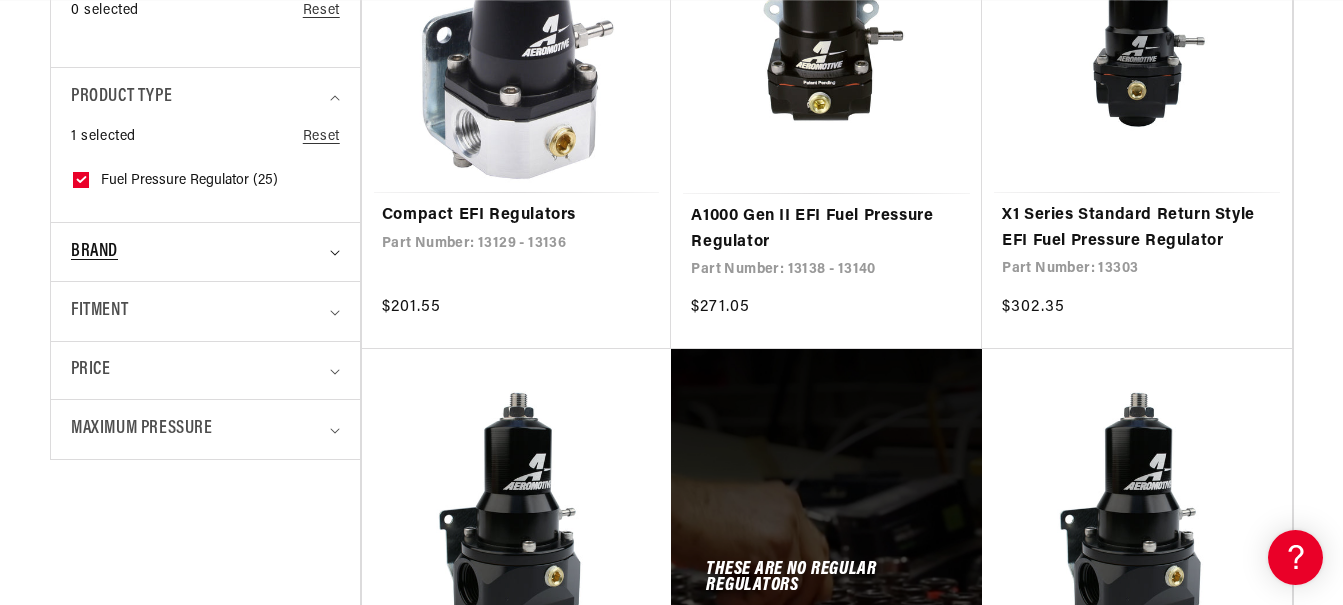 click on "Brand" at bounding box center [205, 252] 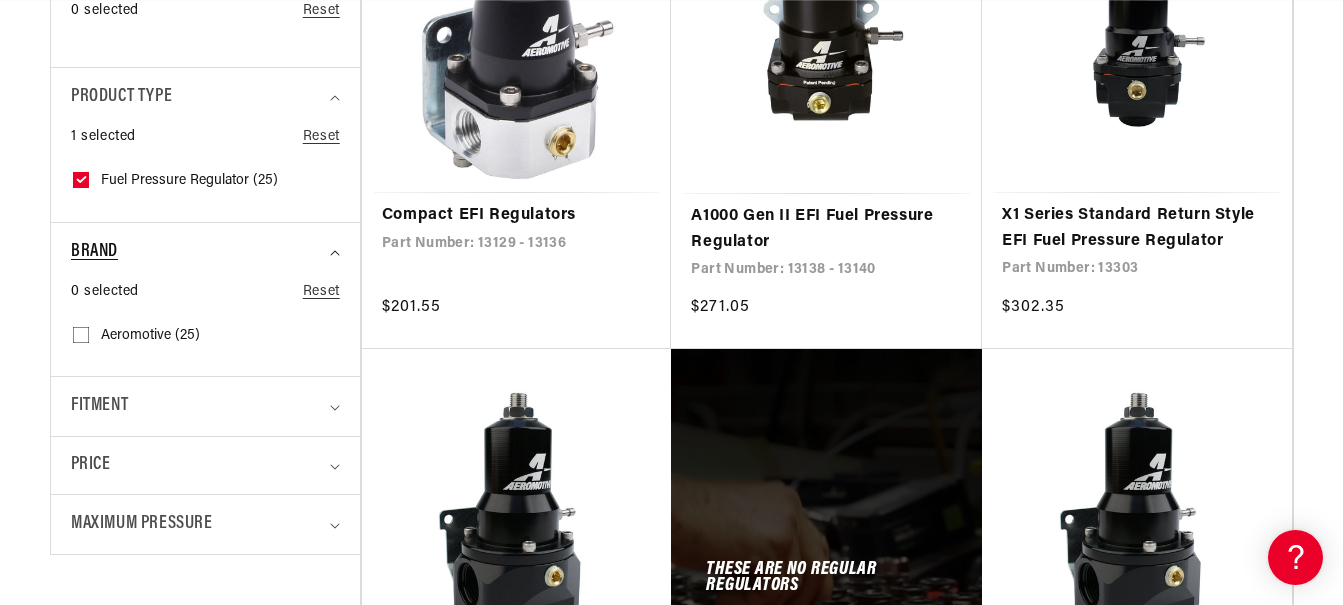 scroll, scrollTop: 0, scrollLeft: 791, axis: horizontal 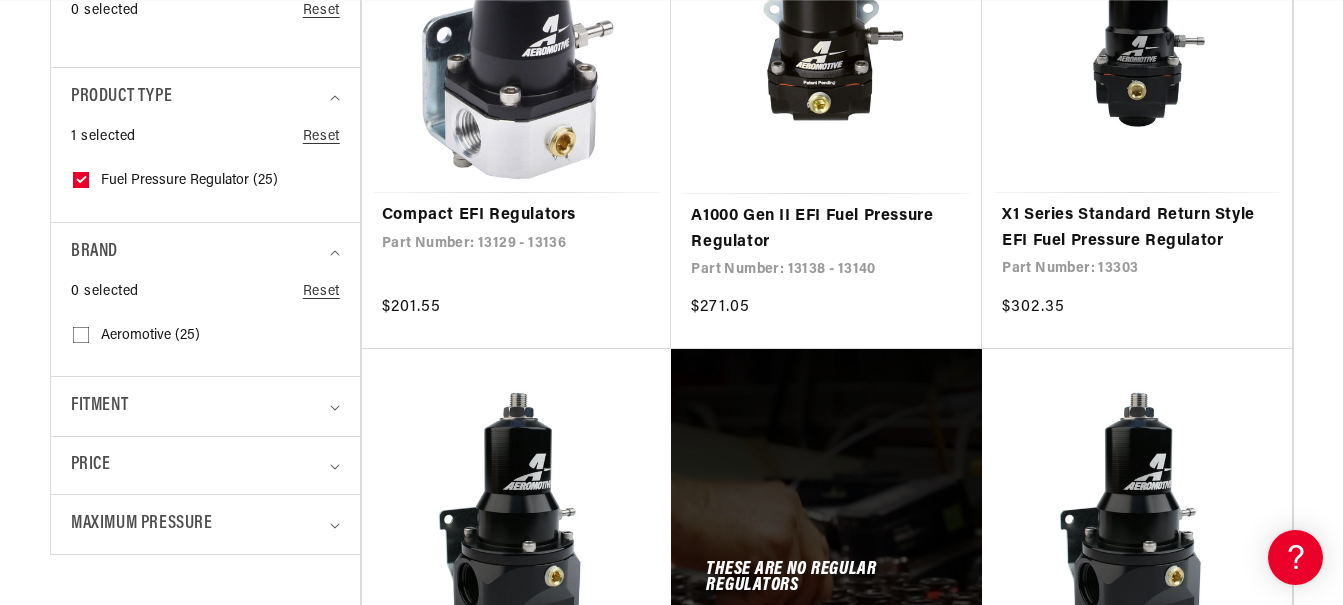 click on "Aeromotive ([NUMBER])
Aeromotive ([NUMBER] products)" at bounding box center [81, 339] 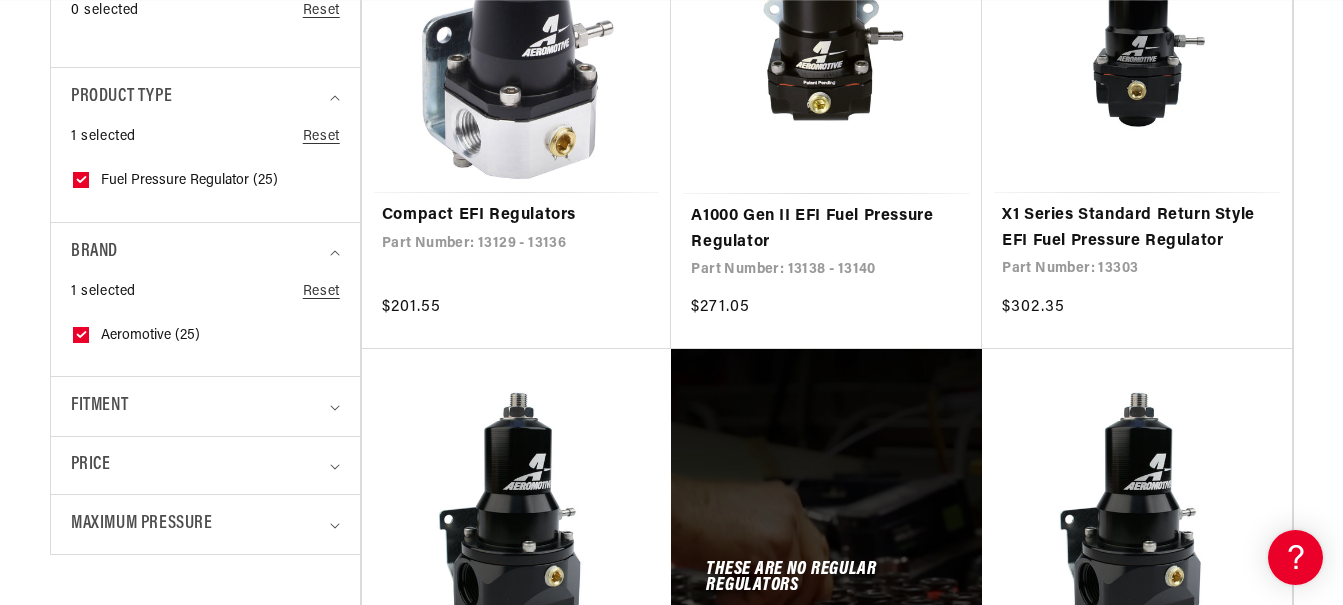 scroll, scrollTop: 0, scrollLeft: 0, axis: both 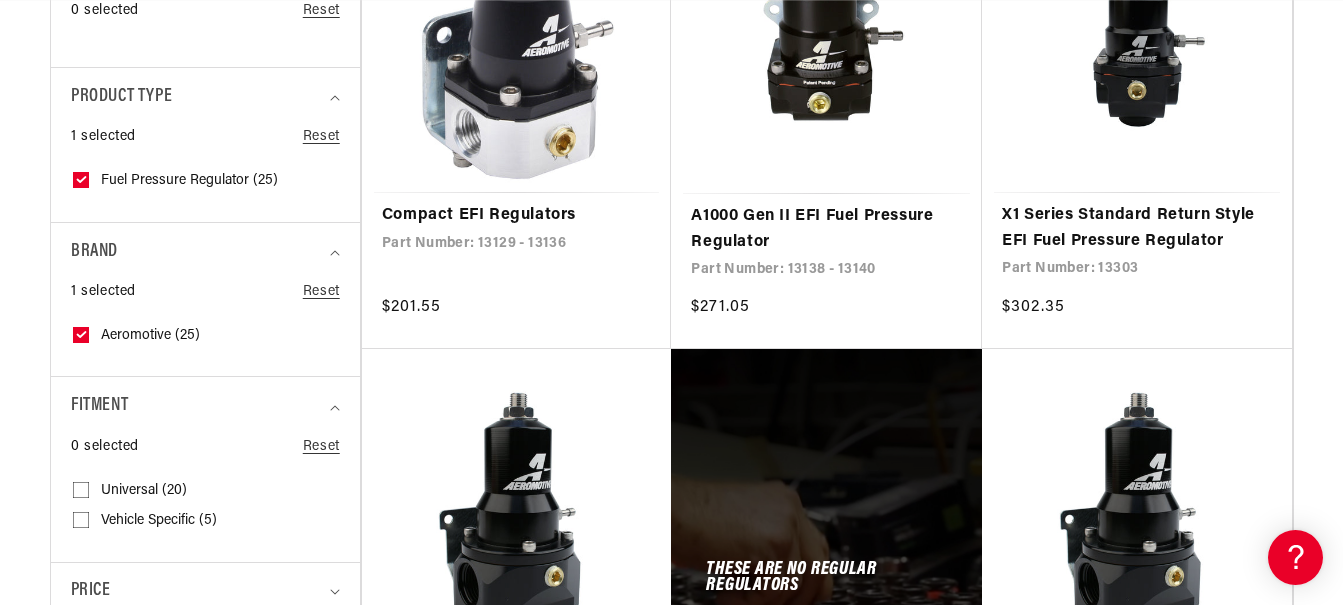 click on "Universal (20)
Universal (20 products)" at bounding box center [81, 494] 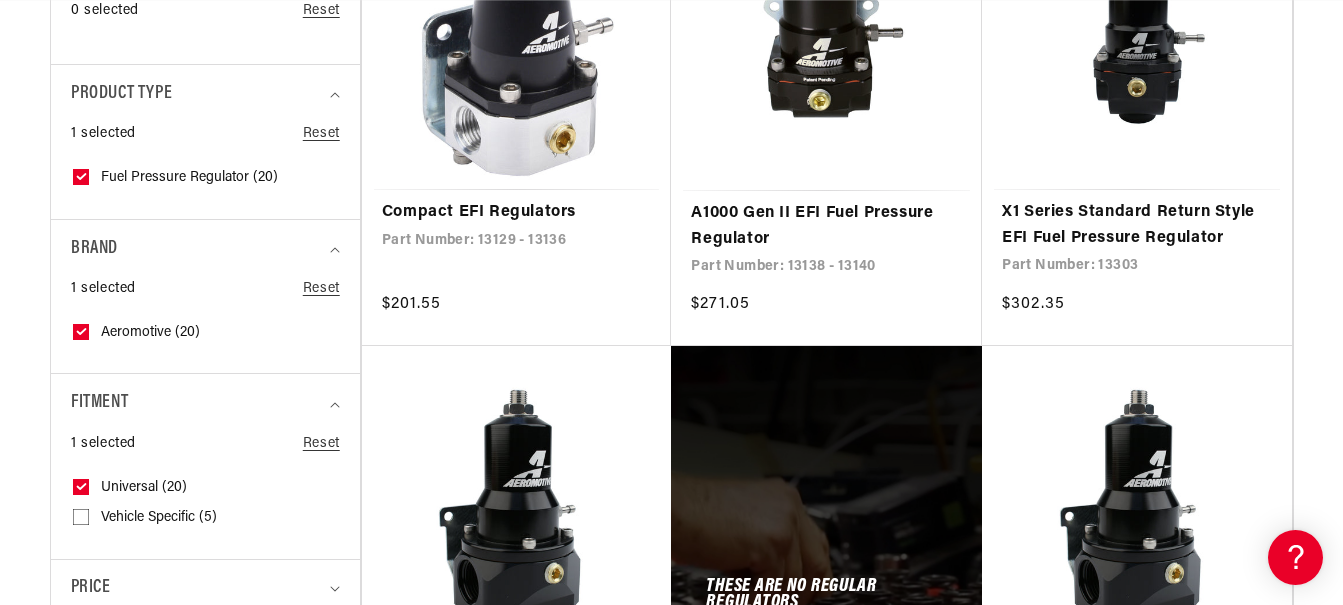 scroll, scrollTop: 833, scrollLeft: 0, axis: vertical 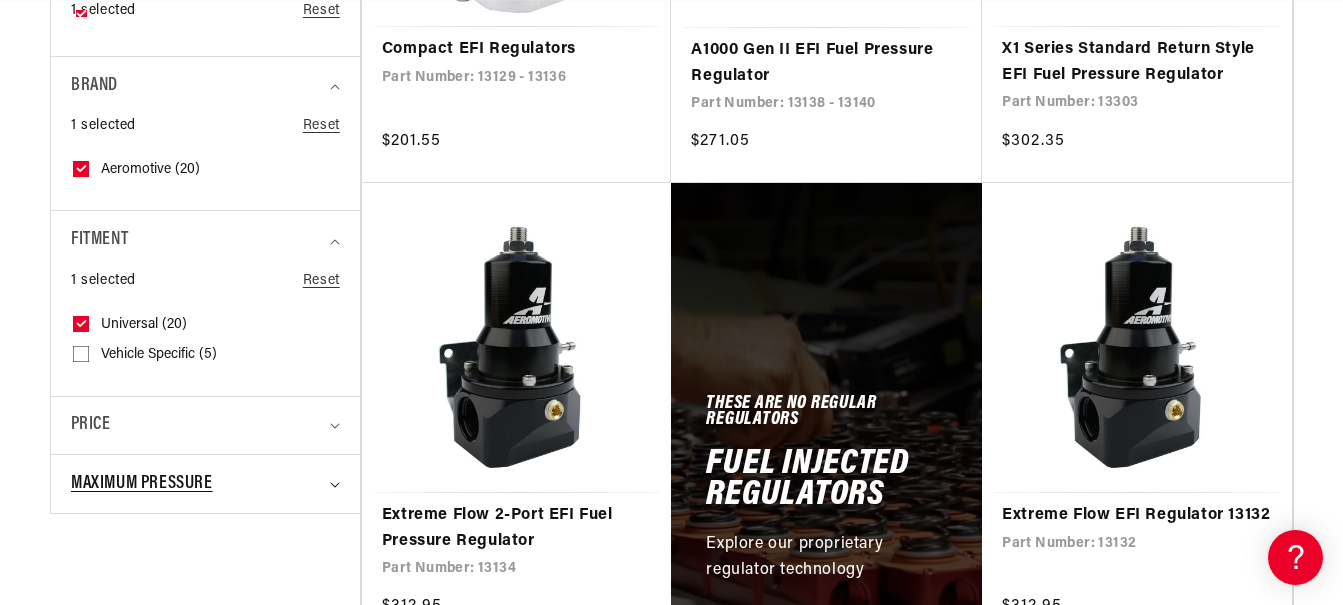 click on "Maximum Pressure" at bounding box center (205, 484) 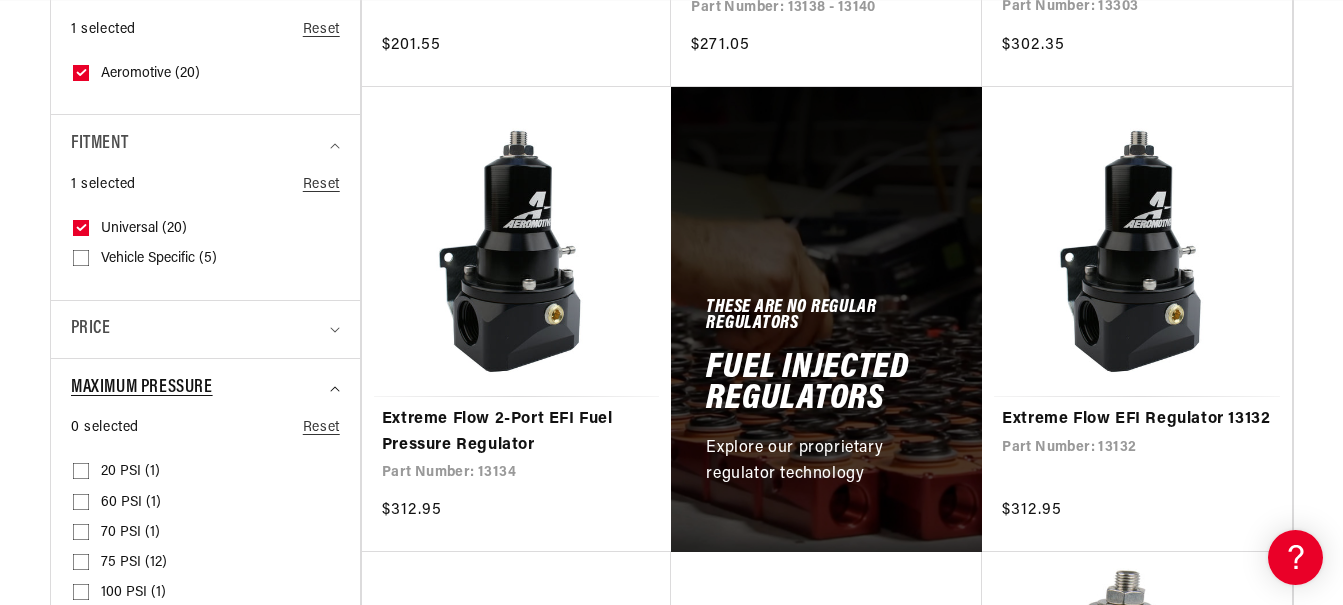scroll, scrollTop: 1000, scrollLeft: 0, axis: vertical 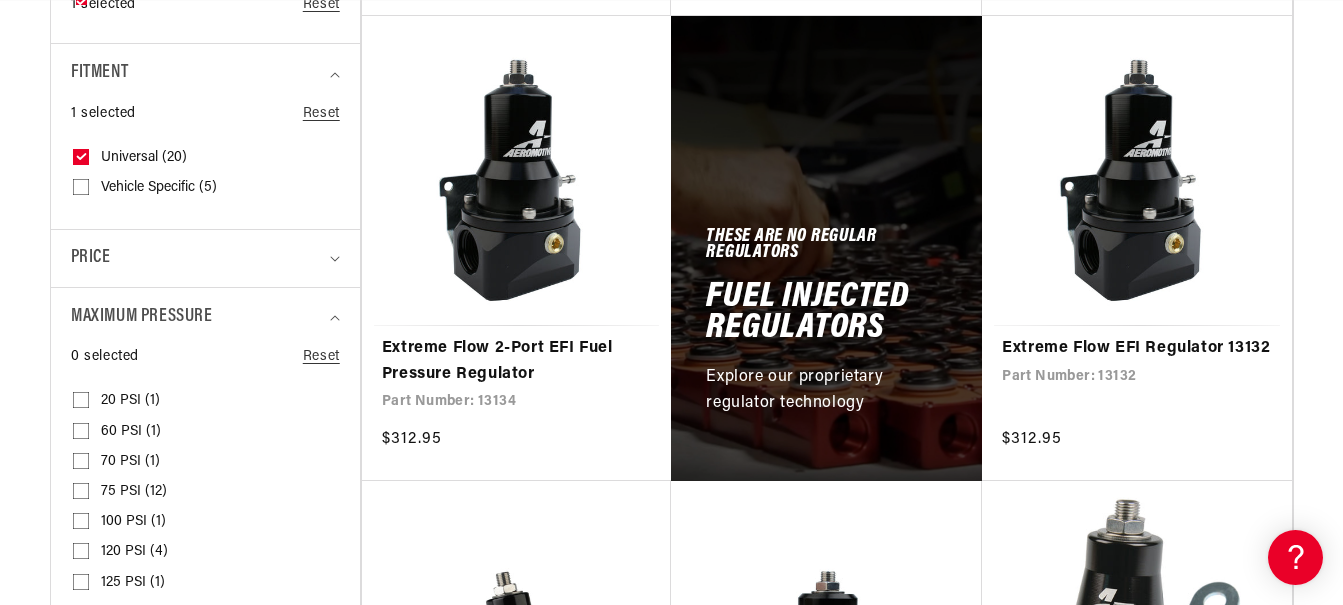 click 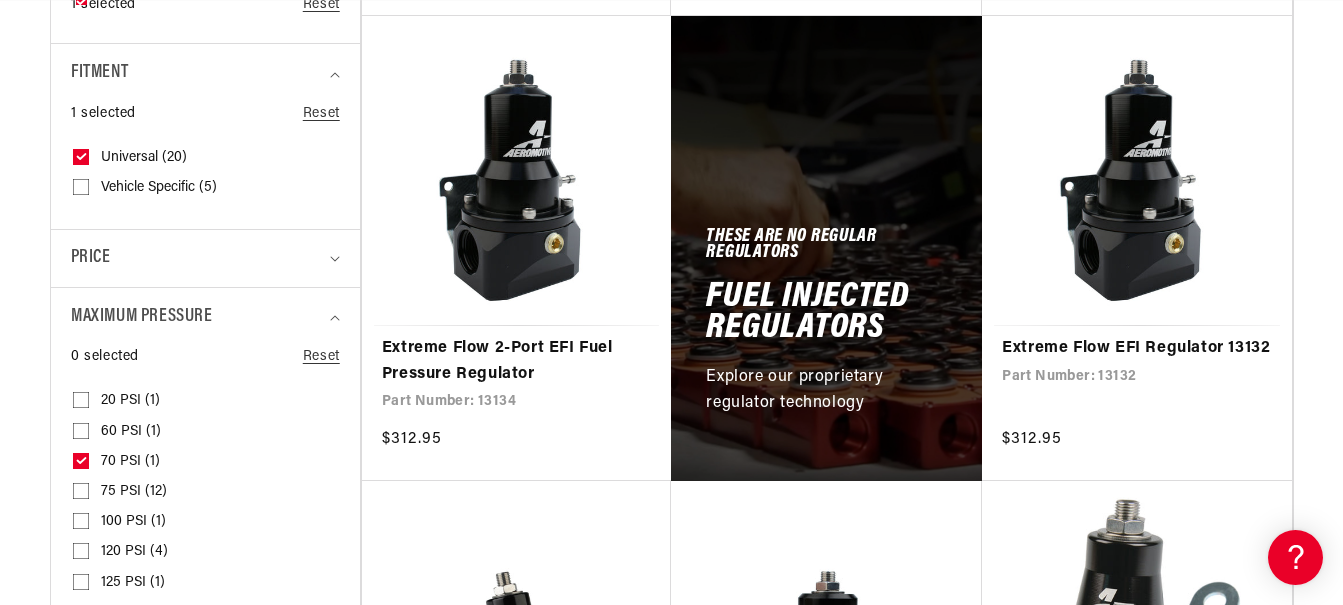 click on "60 PSI (1)
60 PSI (1 product)" at bounding box center (81, 435) 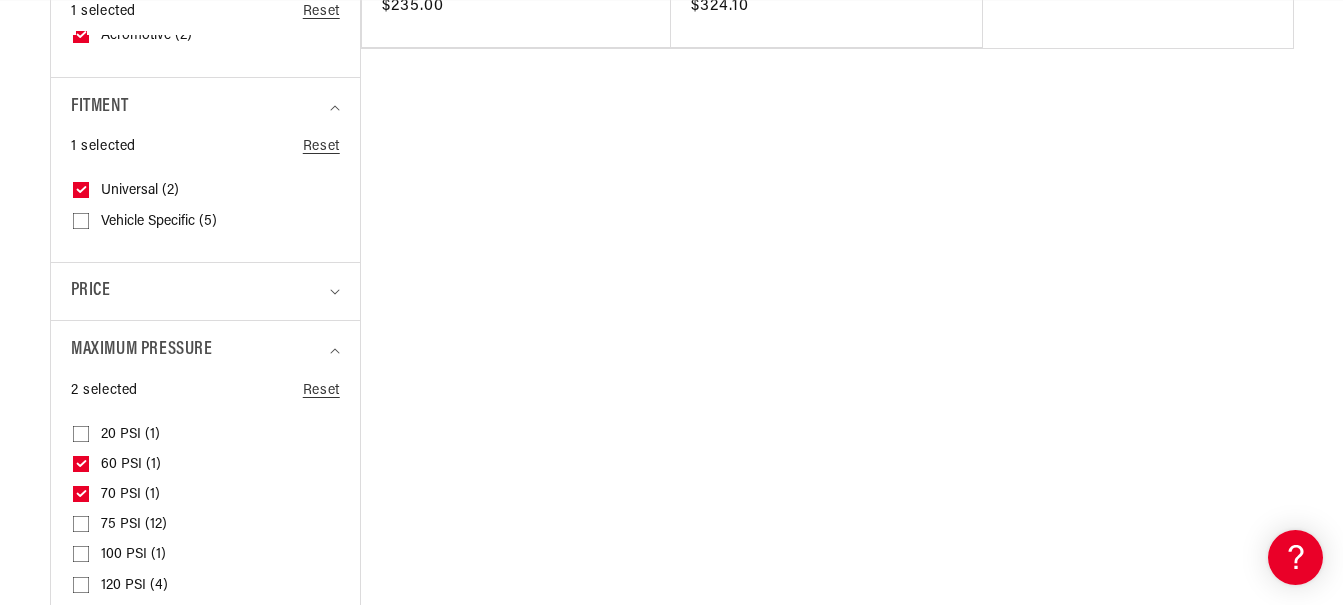 scroll, scrollTop: 0, scrollLeft: 791, axis: horizontal 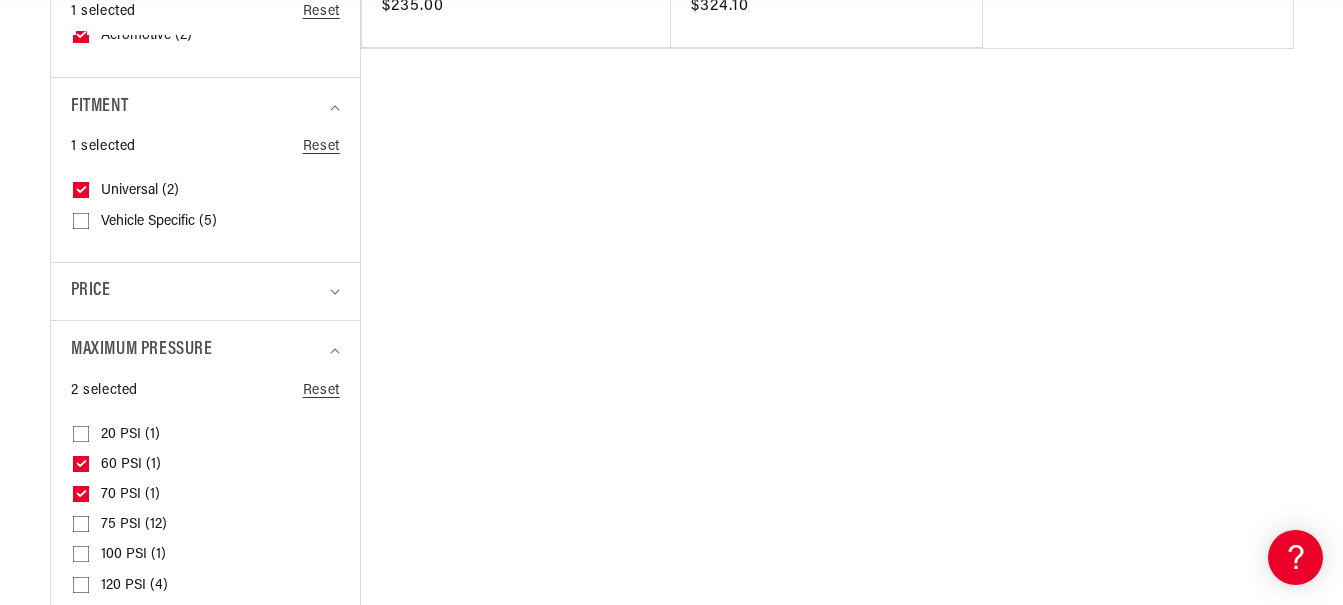 click on "75 PSI (12)
75 PSI (12 products)" at bounding box center [81, 528] 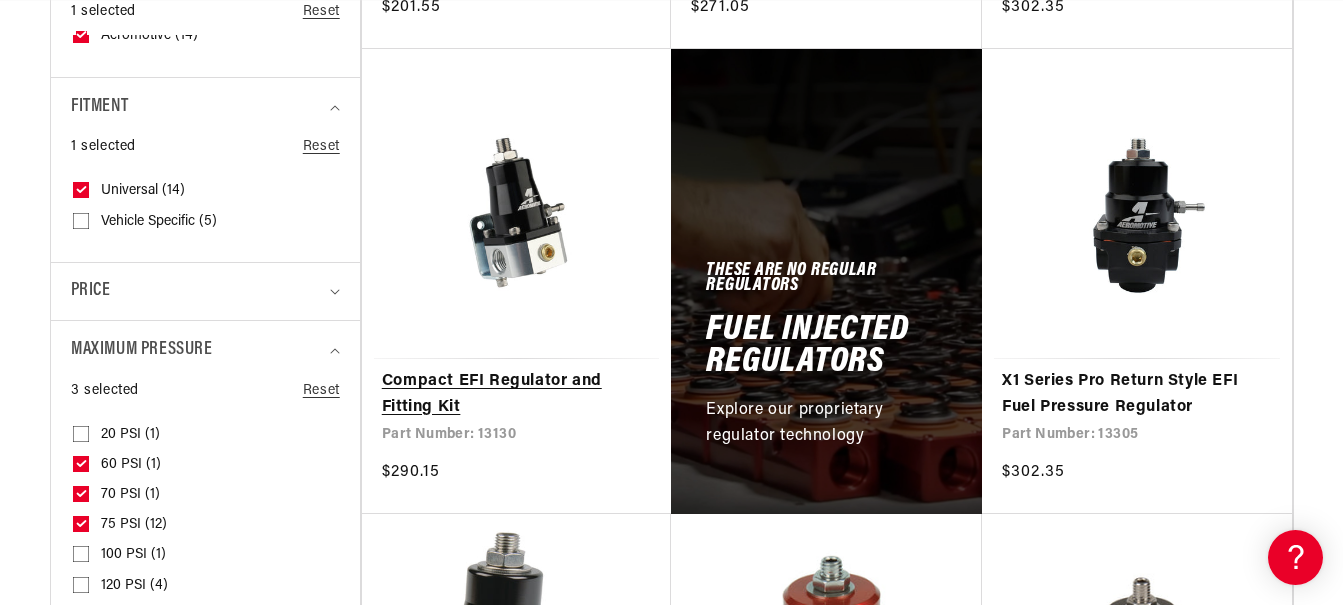 scroll, scrollTop: 0, scrollLeft: 0, axis: both 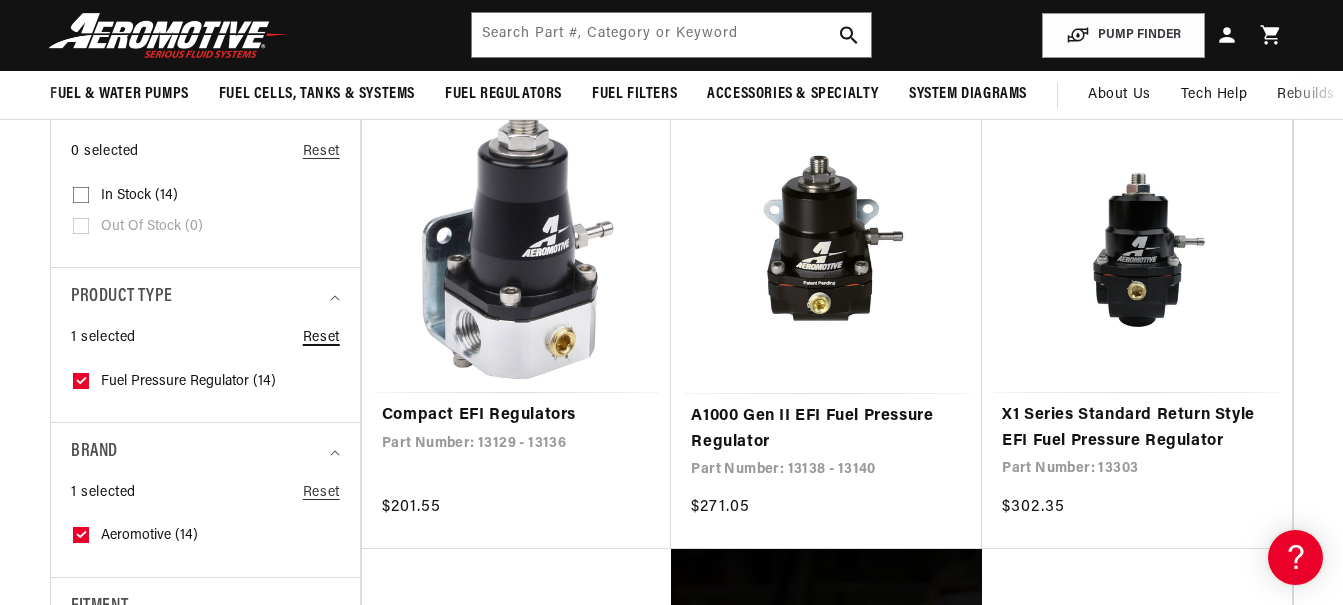 click on "Reset" at bounding box center [321, 338] 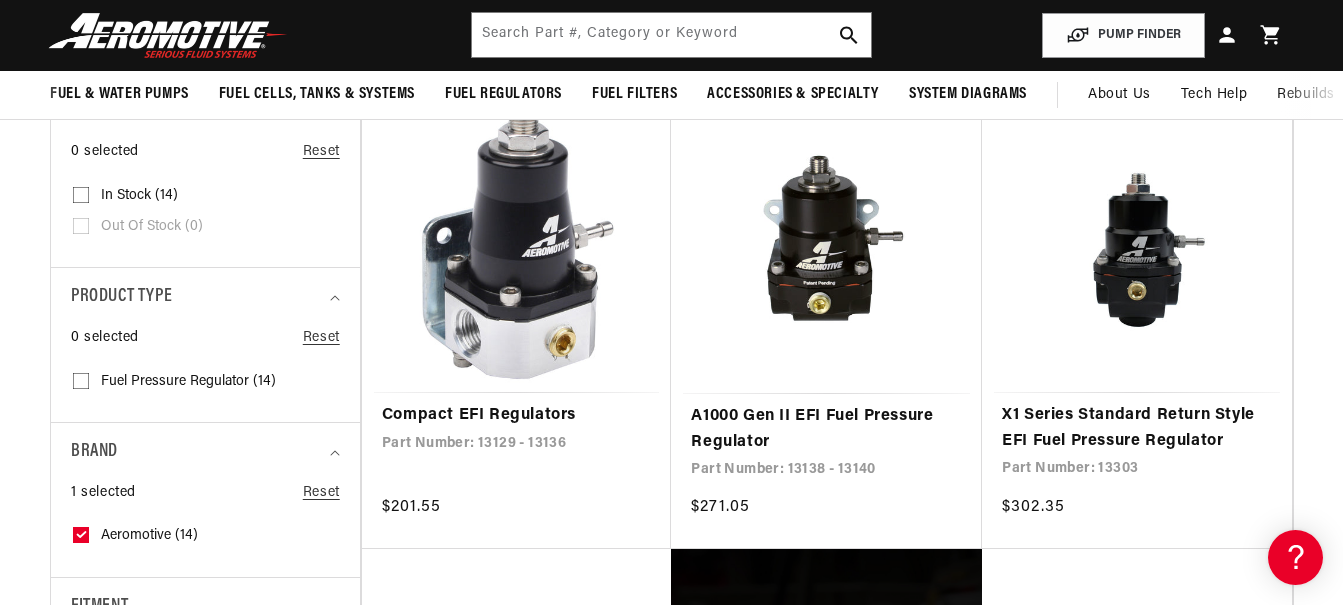 click on "Fuel Pressure Regulator ([NUMBER])
Fuel Pressure Regulator ([NUMBER] products)" at bounding box center (81, 385) 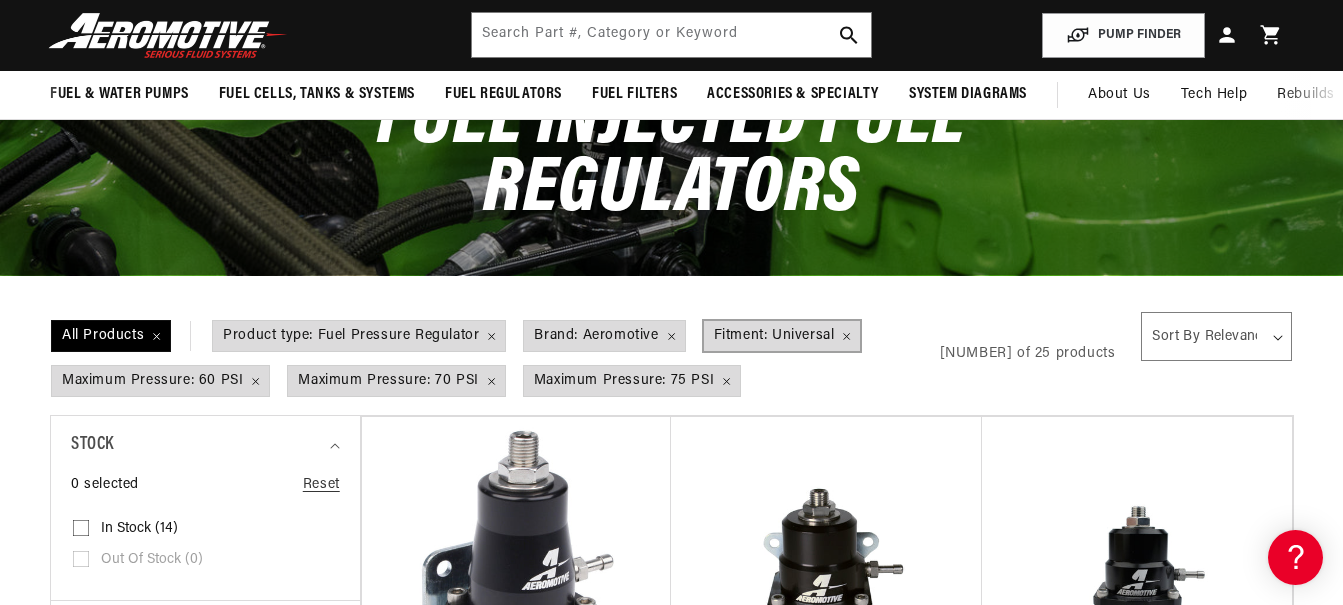 click on "Fitment: Universal
Remove filter" at bounding box center (782, 336) 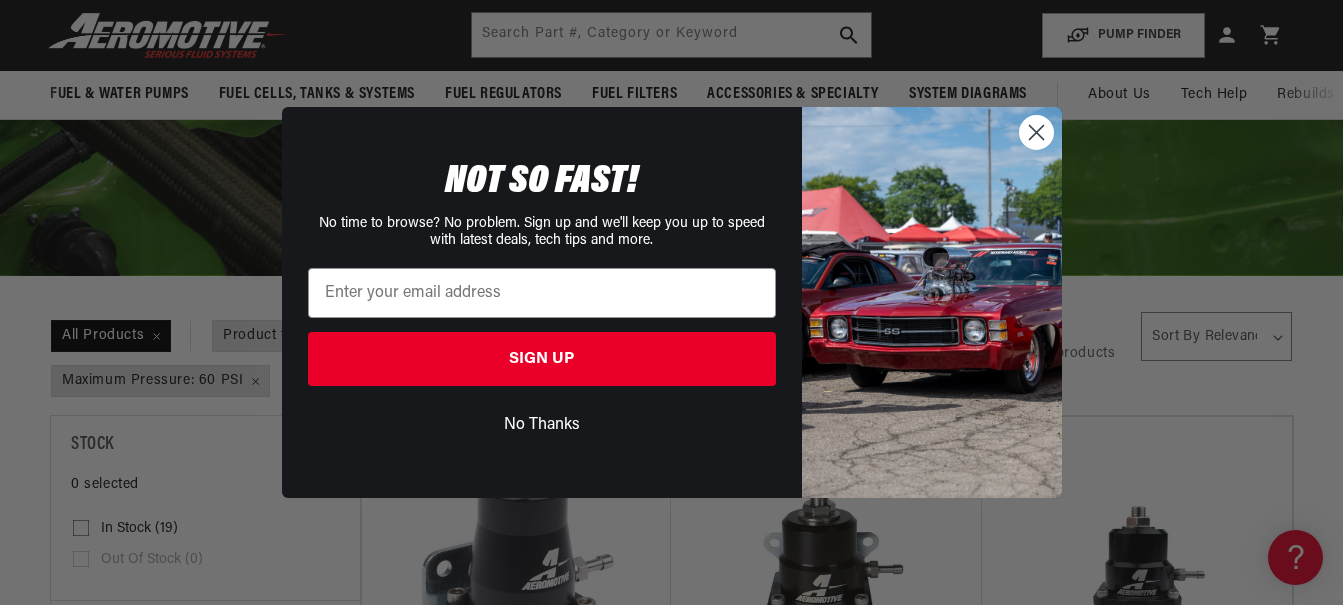 scroll, scrollTop: 0, scrollLeft: 0, axis: both 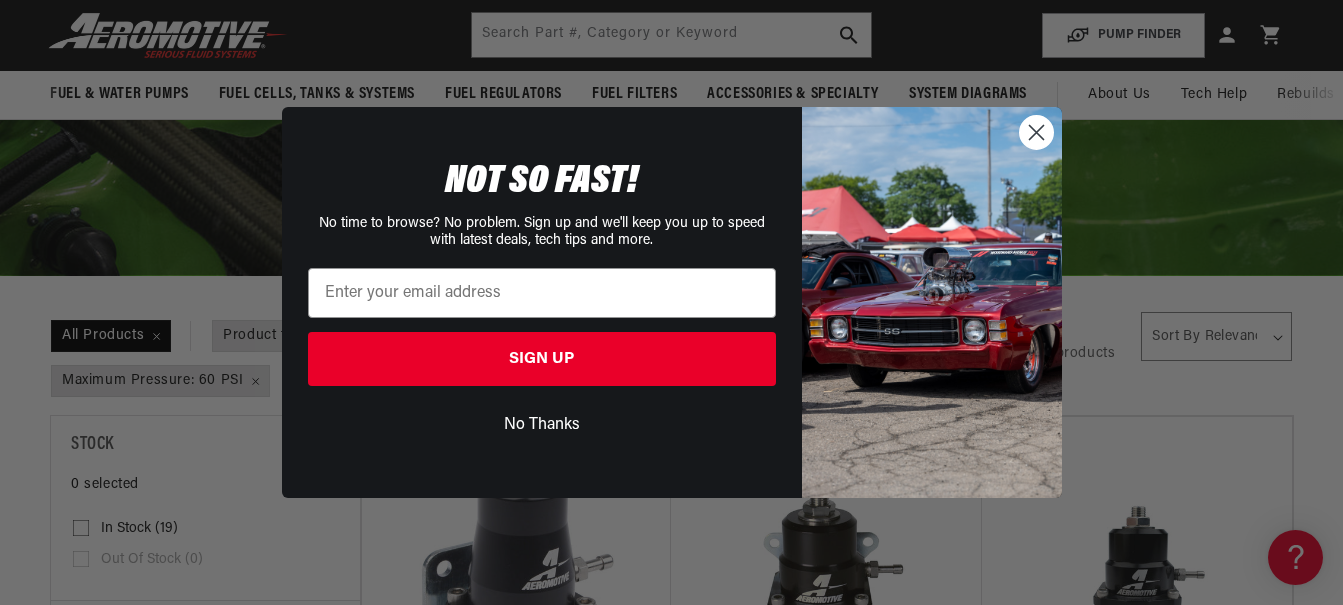 click 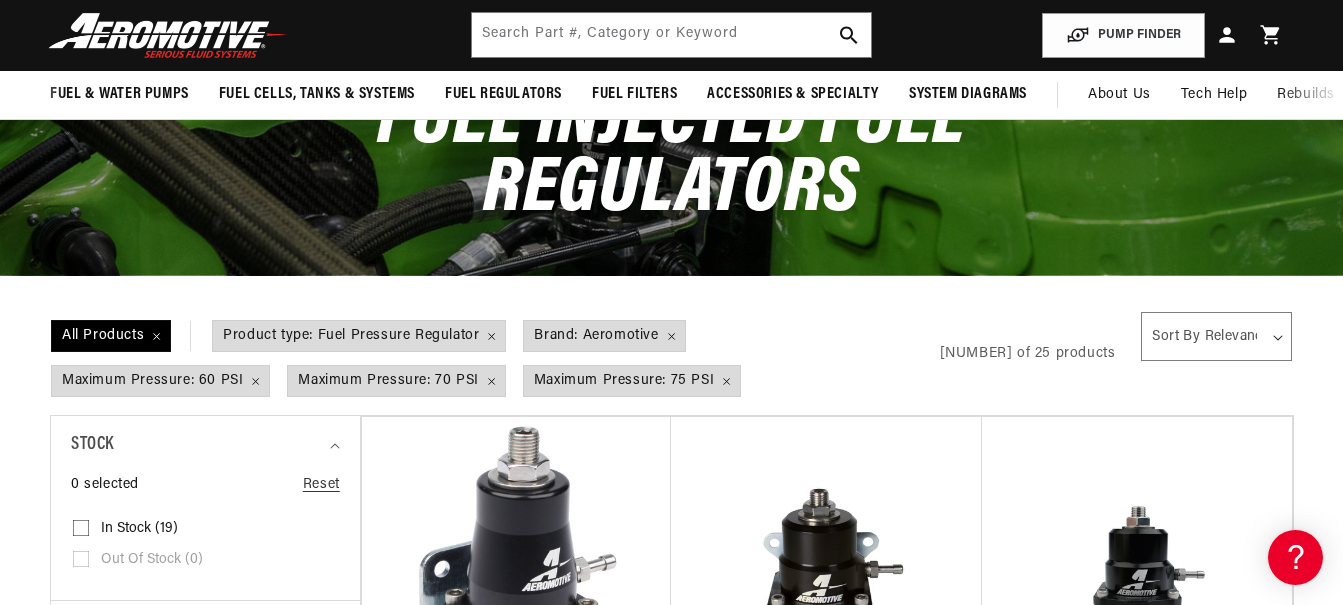 scroll, scrollTop: 0, scrollLeft: 791, axis: horizontal 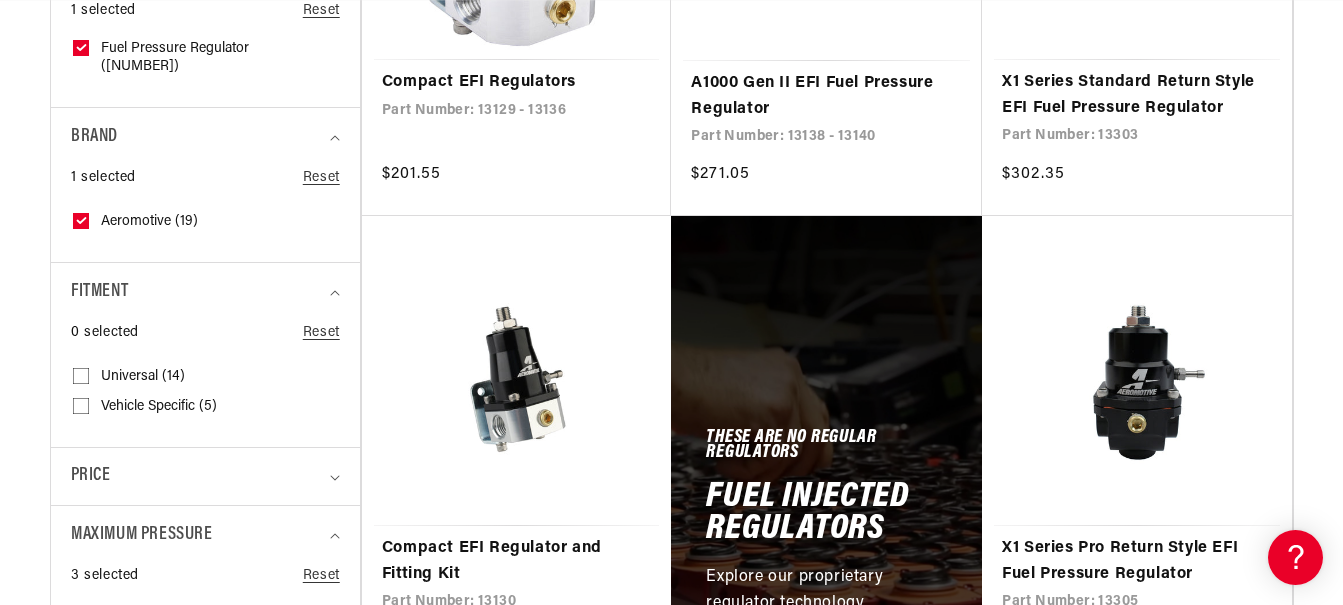 click on "Vehicle Specific ([NUMBER])
Vehicle Specific ([NUMBER] products)" at bounding box center (81, 410) 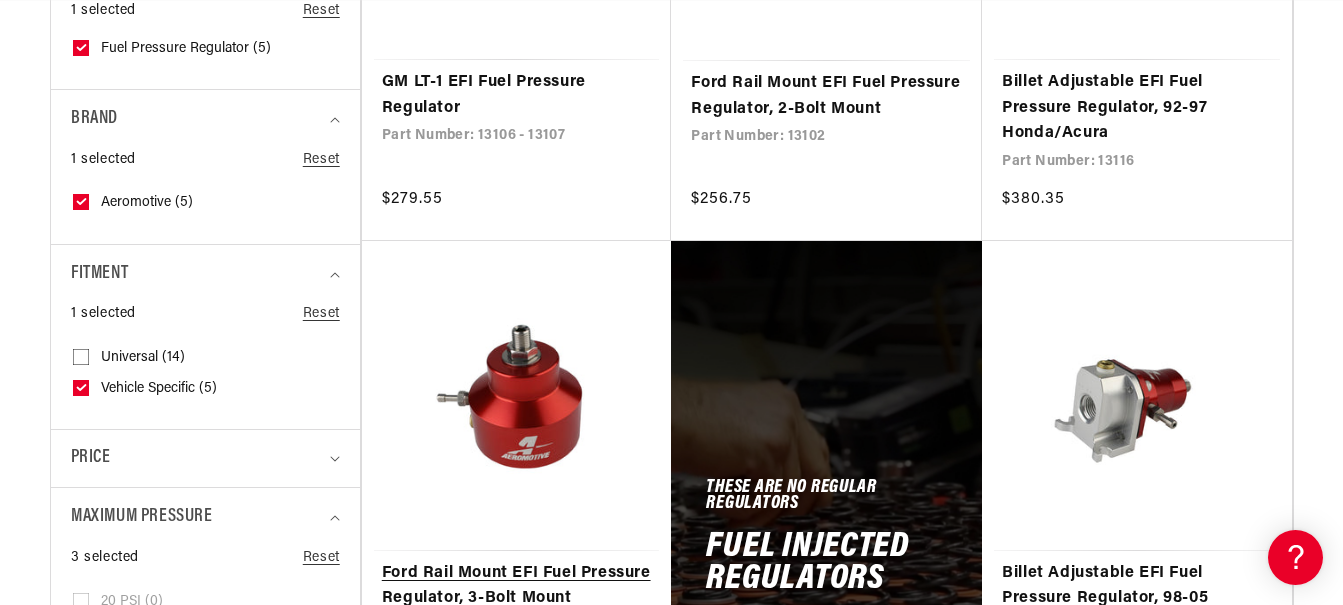 scroll, scrollTop: 0, scrollLeft: 791, axis: horizontal 